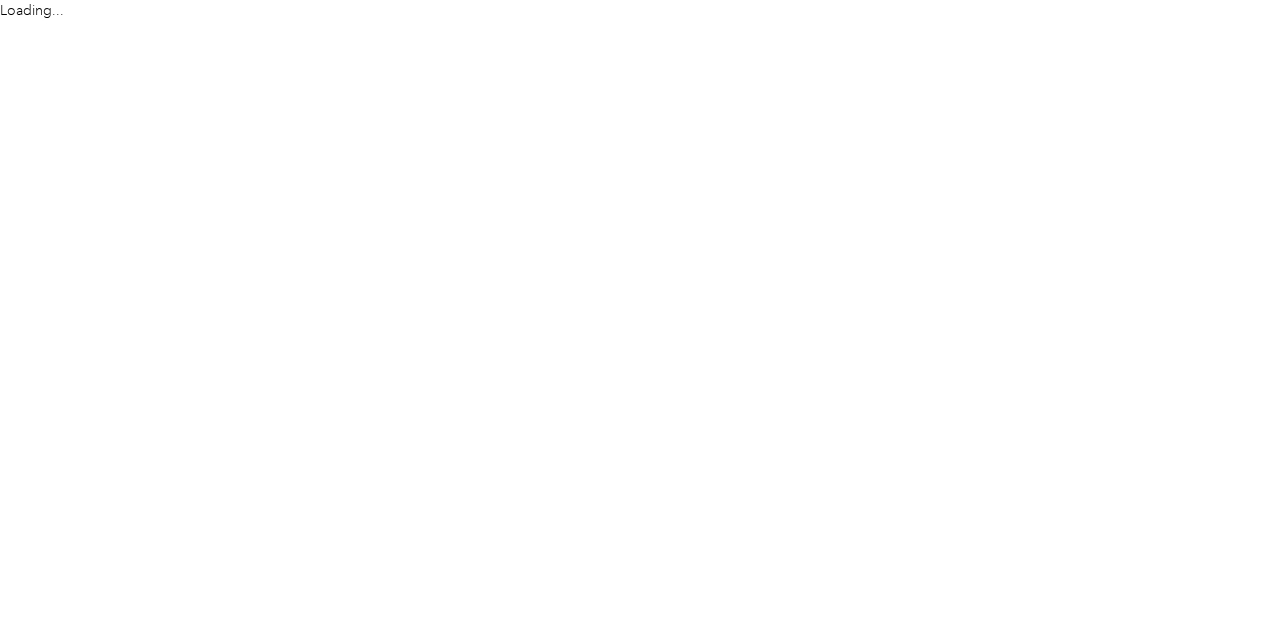 scroll, scrollTop: 0, scrollLeft: 0, axis: both 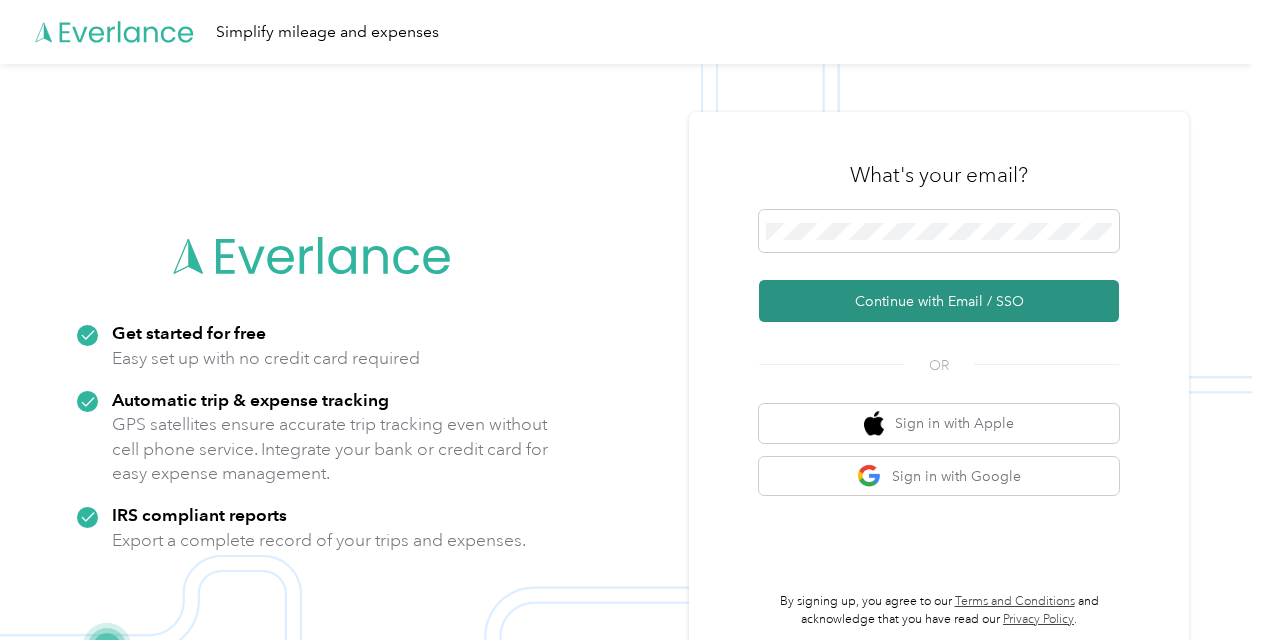 click on "Continue with Email / SSO" at bounding box center (939, 301) 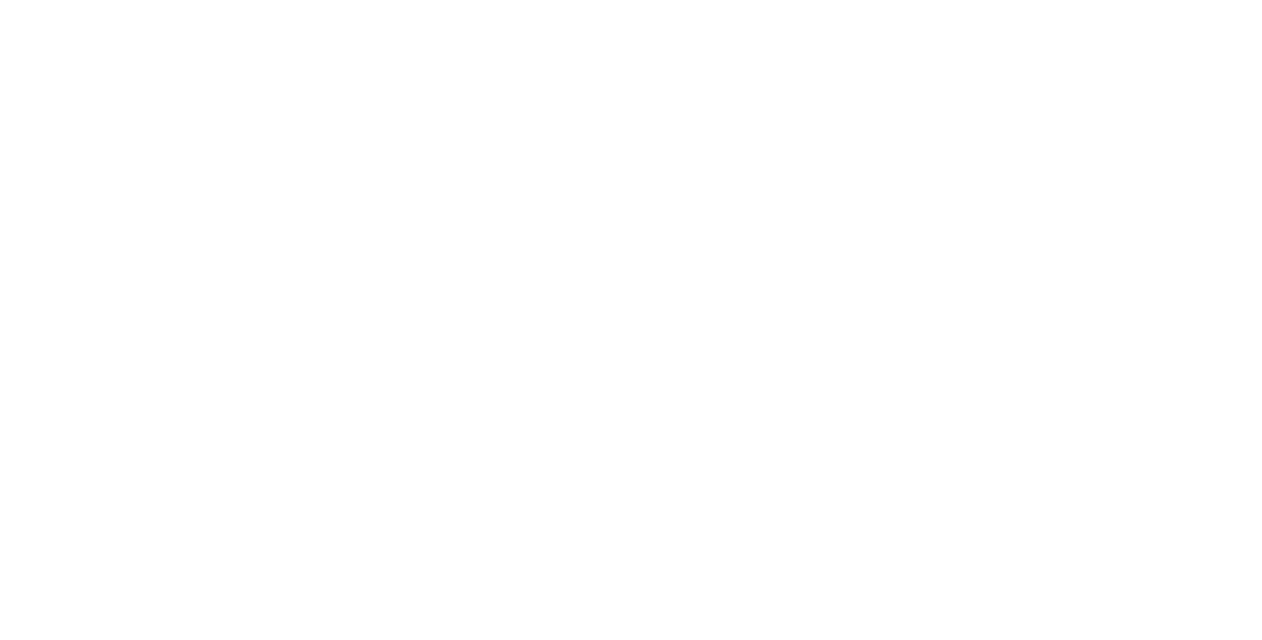 scroll, scrollTop: 0, scrollLeft: 0, axis: both 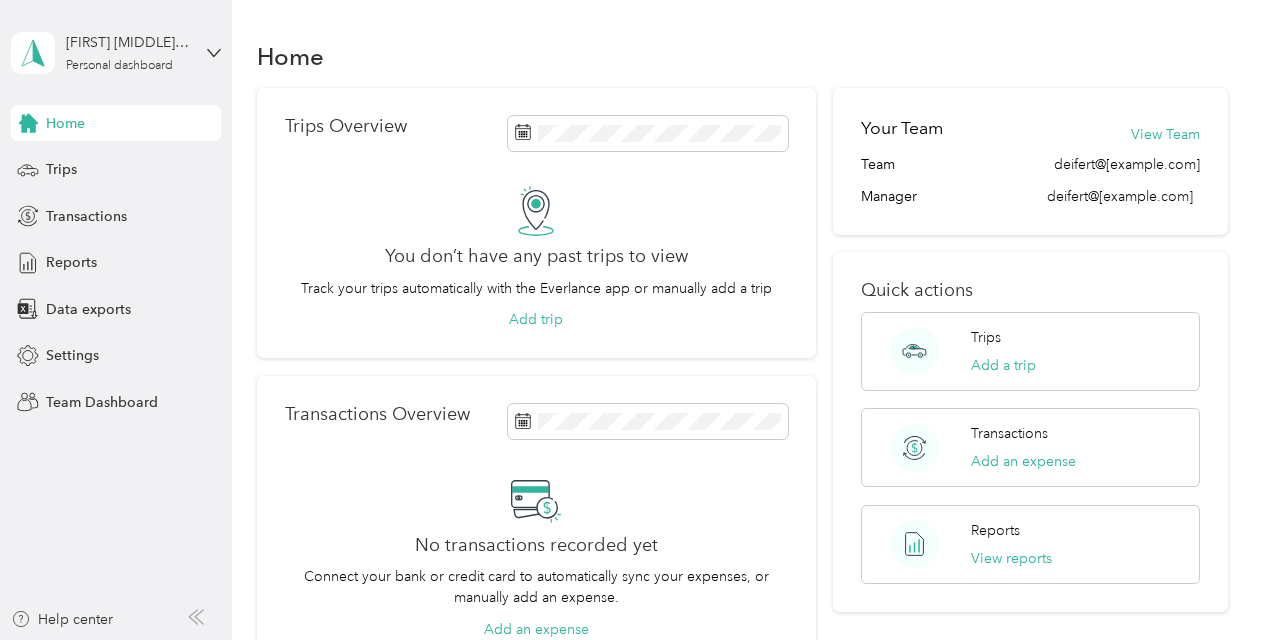 click on "Home" at bounding box center [742, 56] 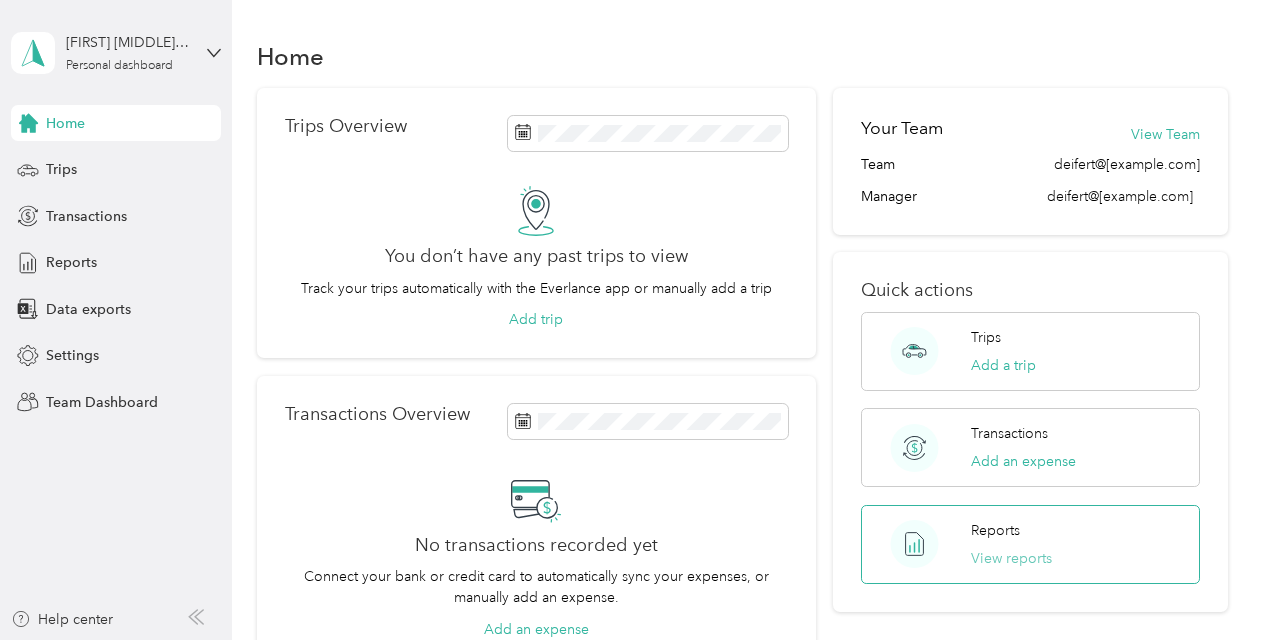 click on "View reports" at bounding box center (1011, 558) 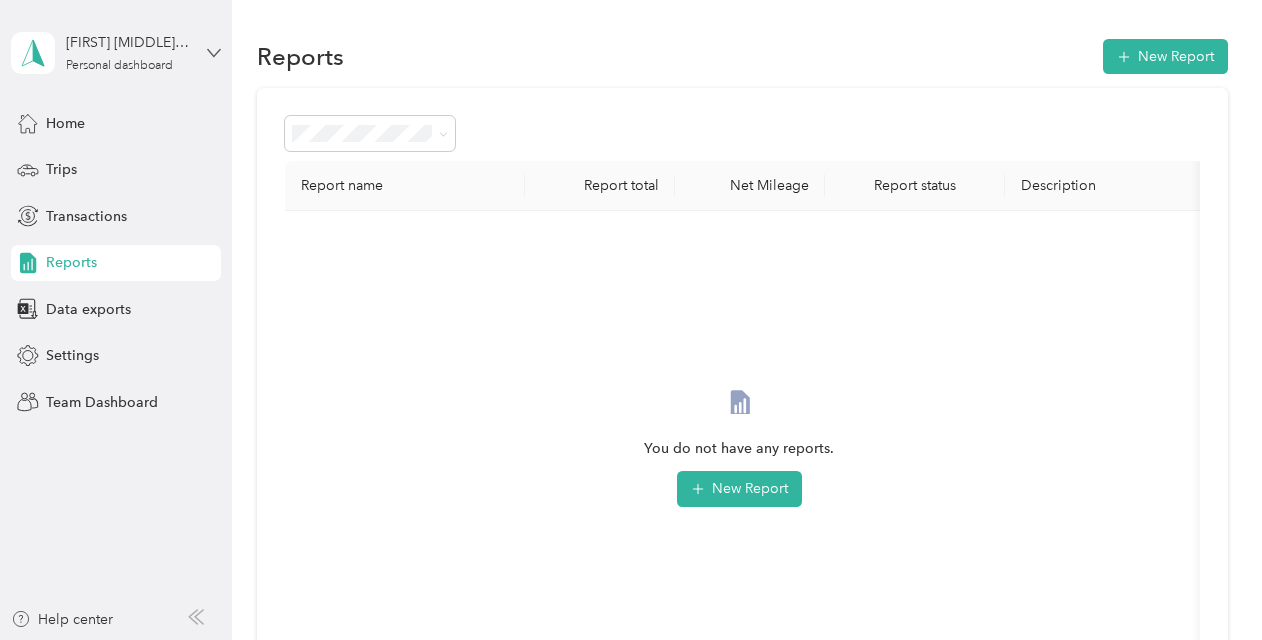 click 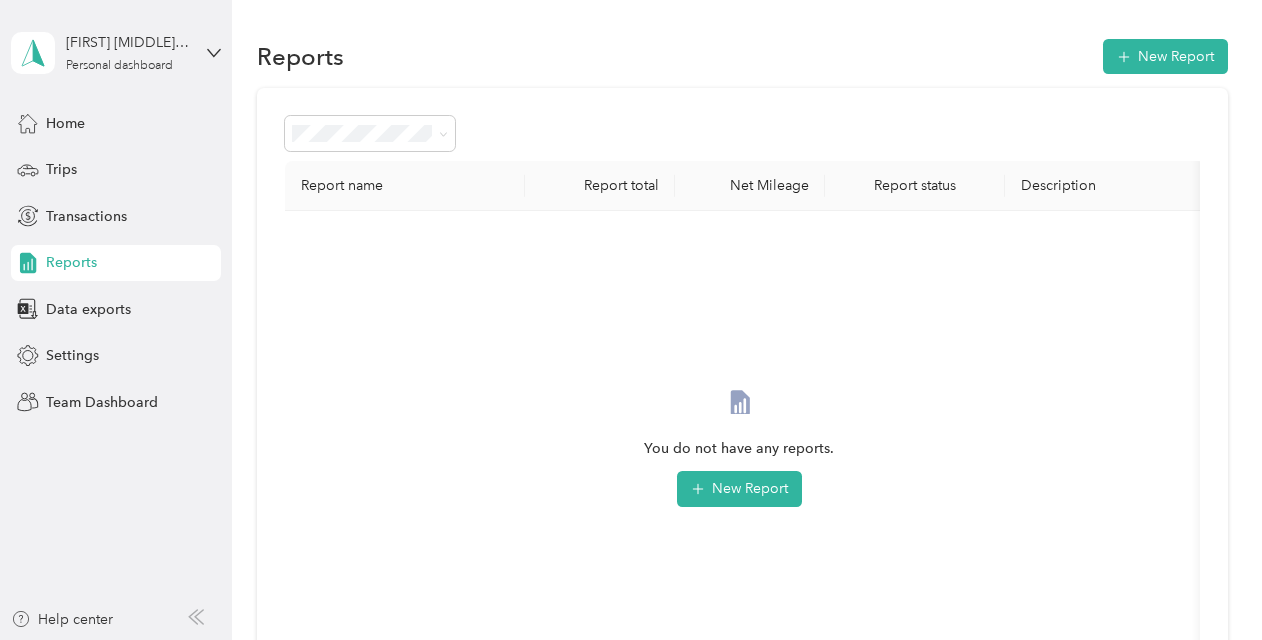 click on "Team dashboard" at bounding box center (82, 160) 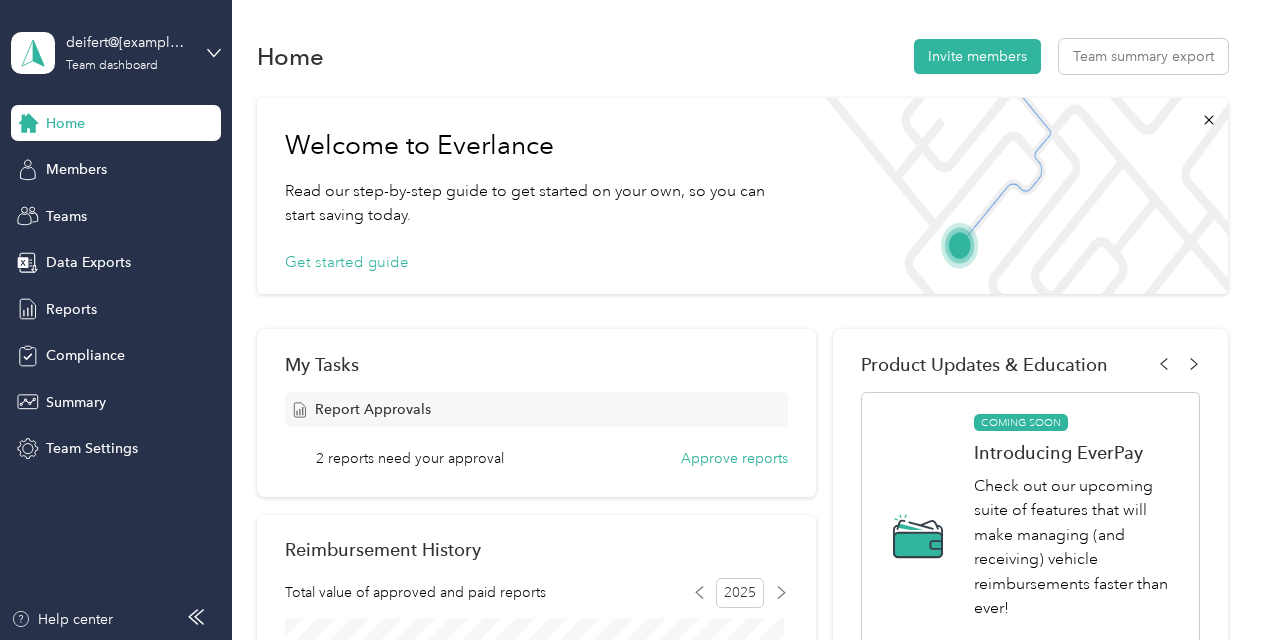 click on "Report Approvals" at bounding box center (536, 409) 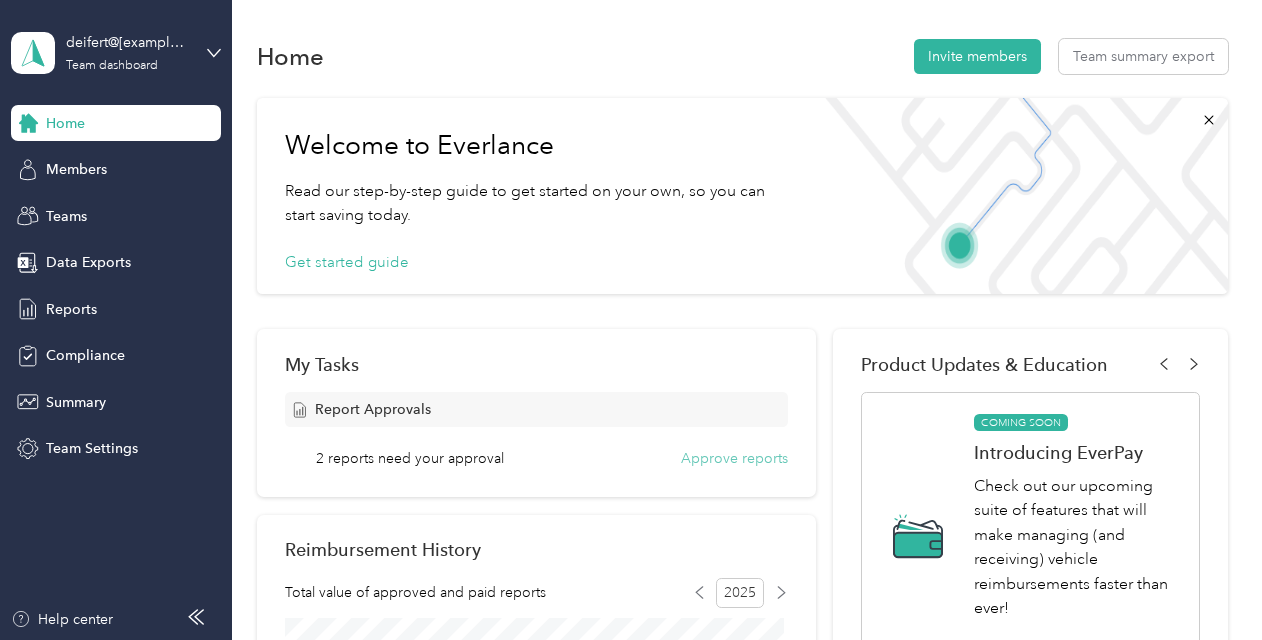 click on "Approve reports" at bounding box center (734, 458) 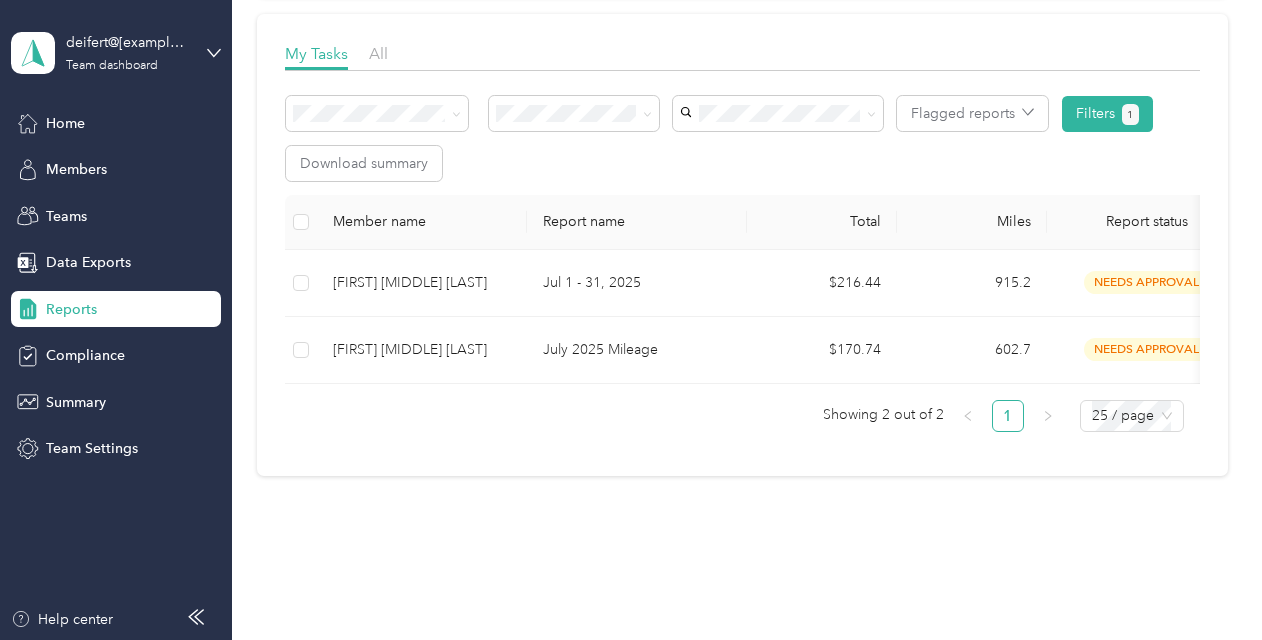 scroll, scrollTop: 280, scrollLeft: 0, axis: vertical 